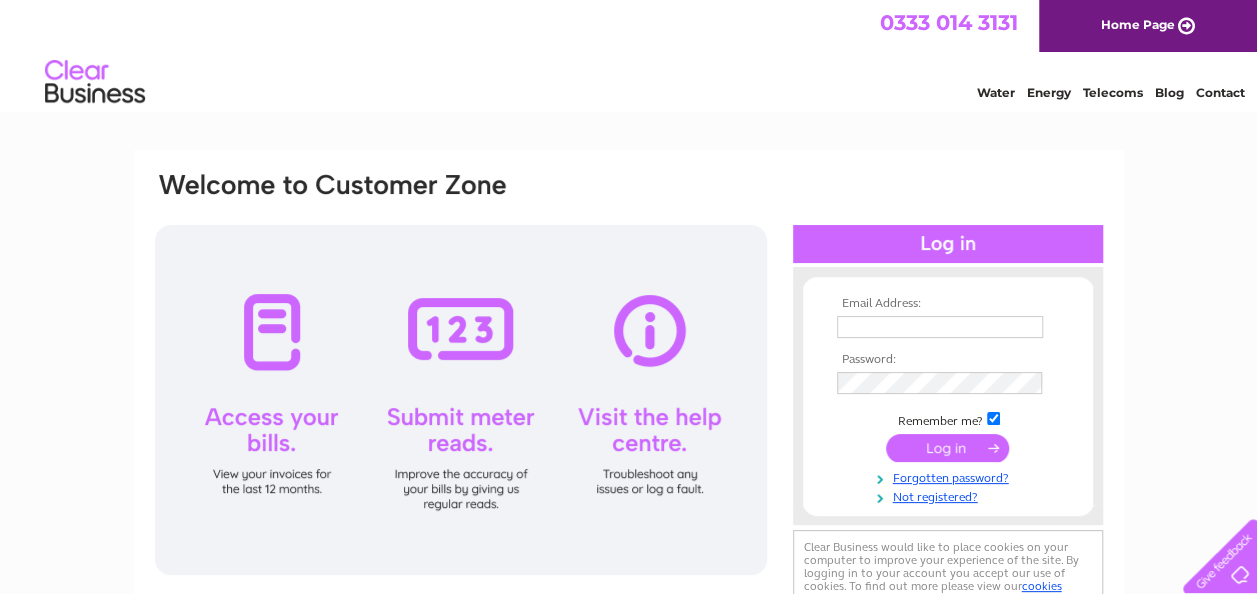 scroll, scrollTop: 0, scrollLeft: 0, axis: both 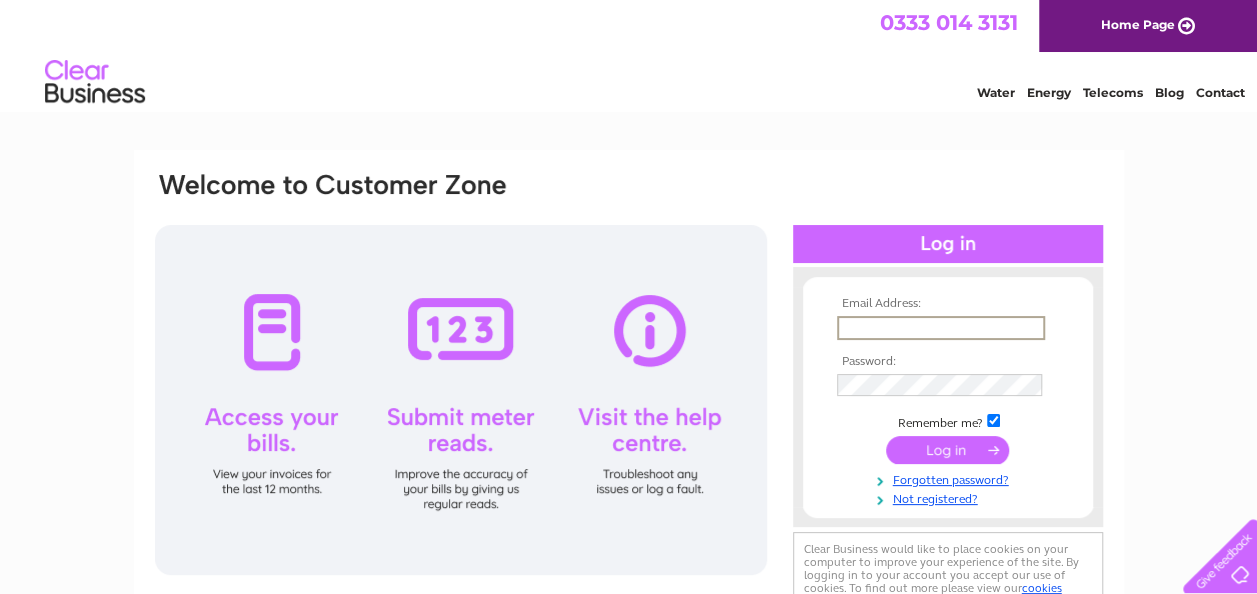 type on "[USERNAME]@example.com" 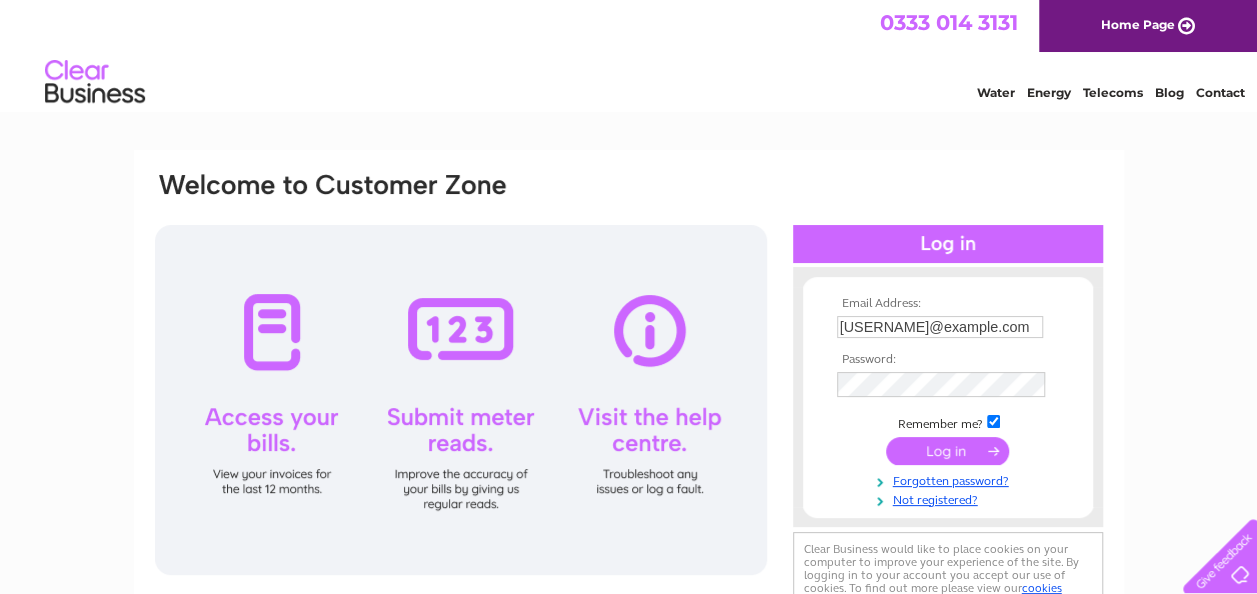 click at bounding box center (947, 451) 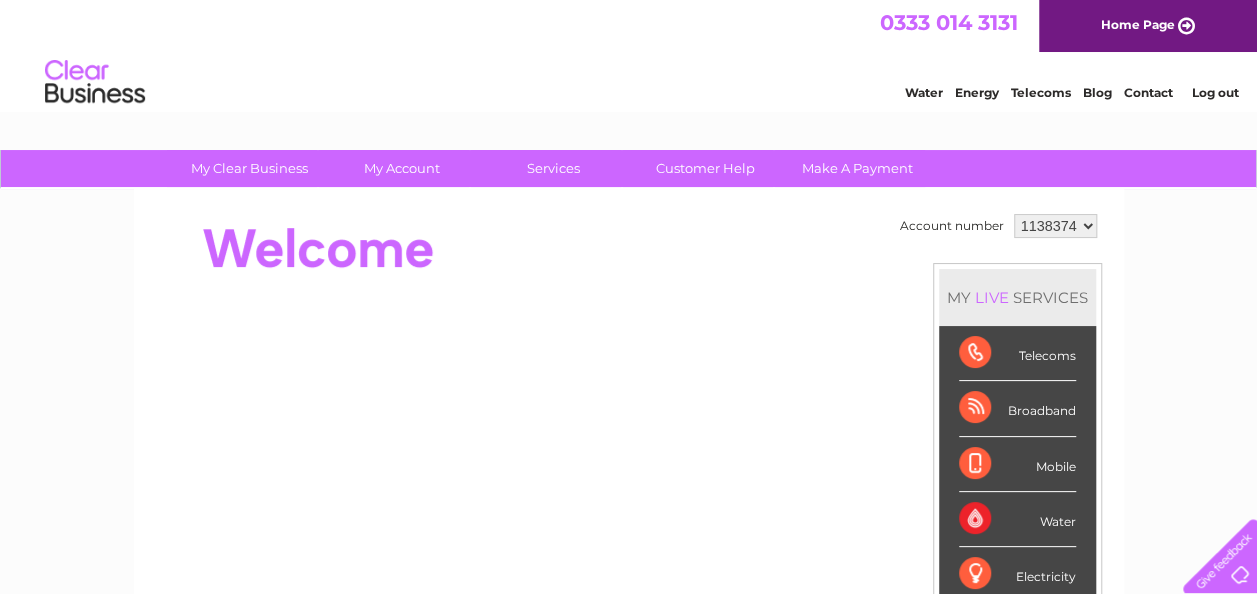 scroll, scrollTop: 0, scrollLeft: 0, axis: both 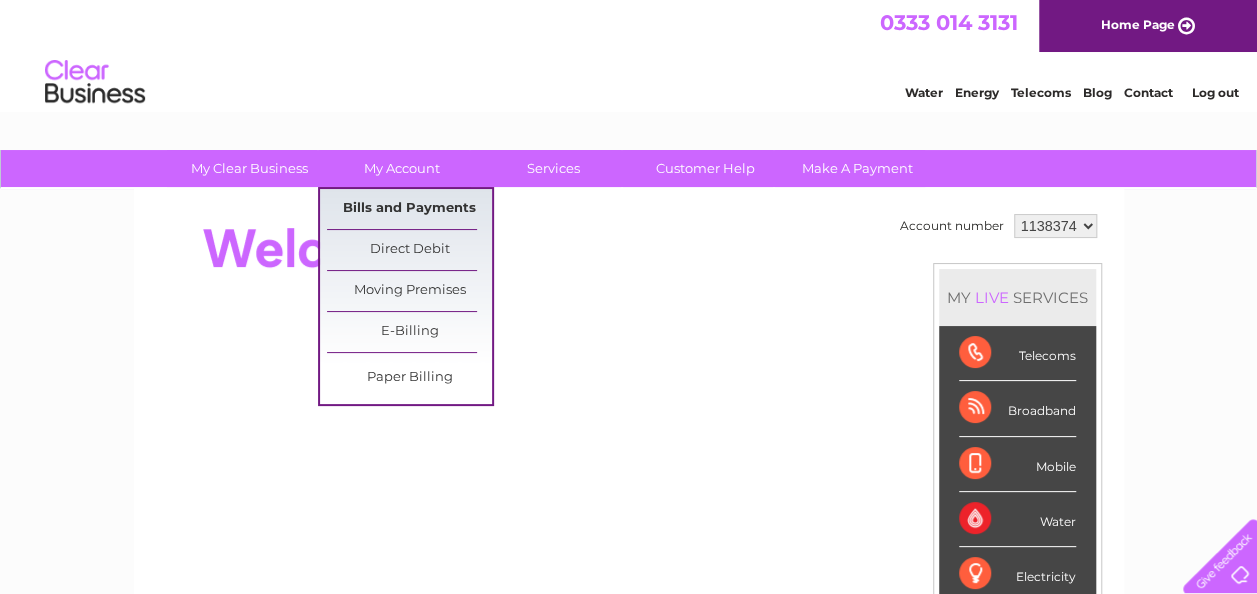 click on "Bills and Payments" at bounding box center (409, 209) 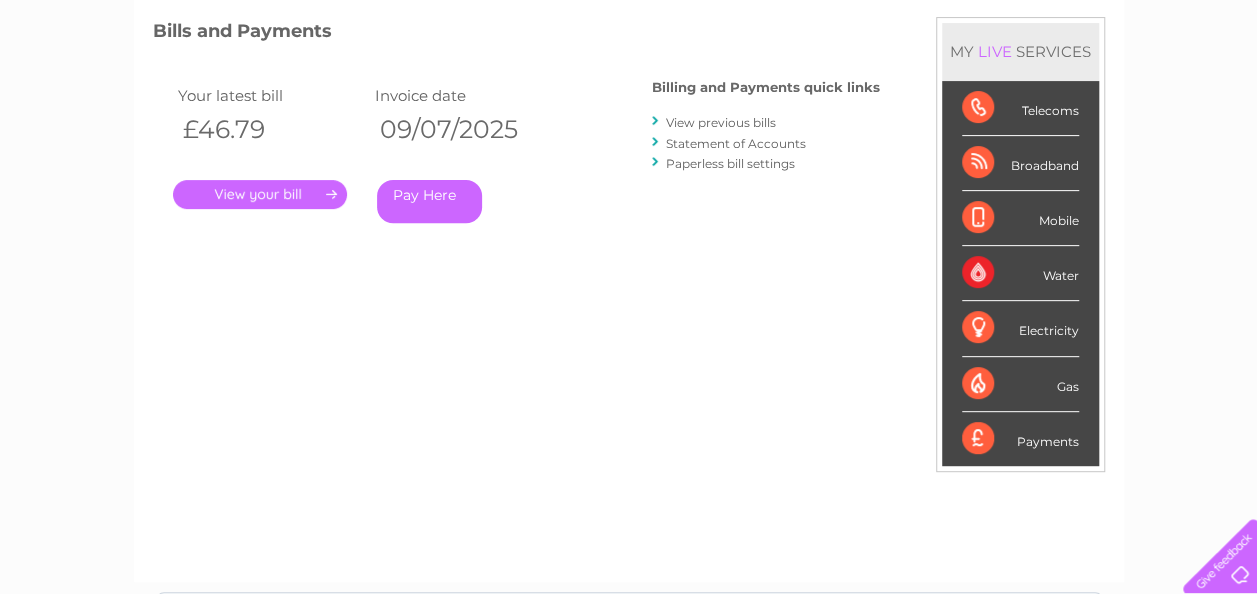 scroll, scrollTop: 296, scrollLeft: 0, axis: vertical 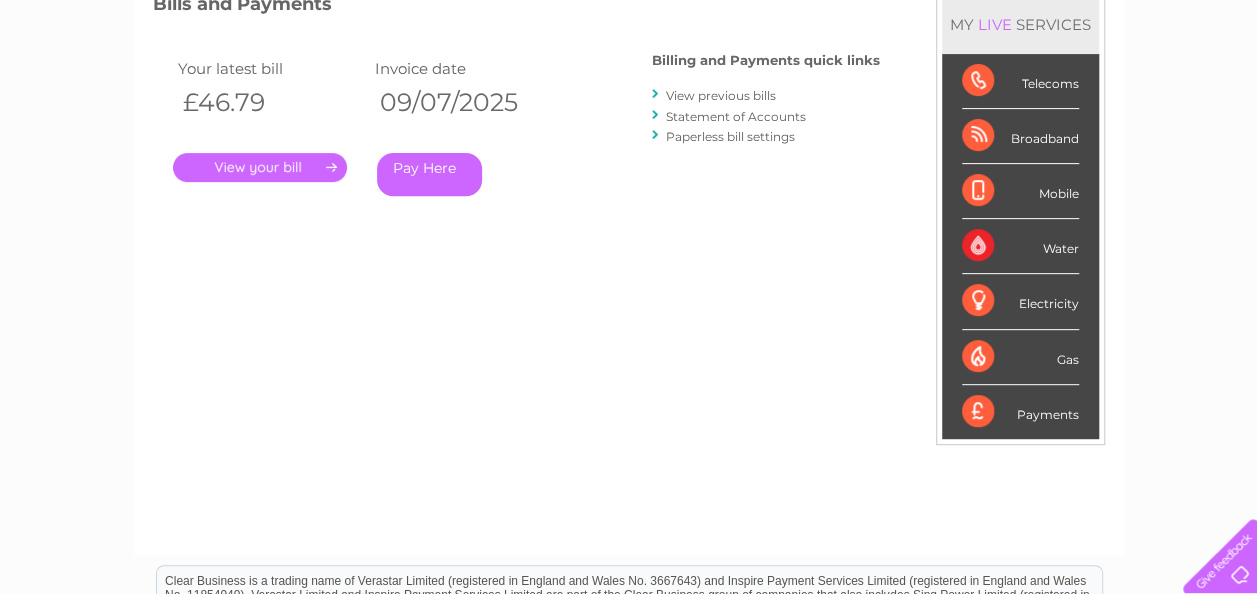 click on "." at bounding box center [260, 167] 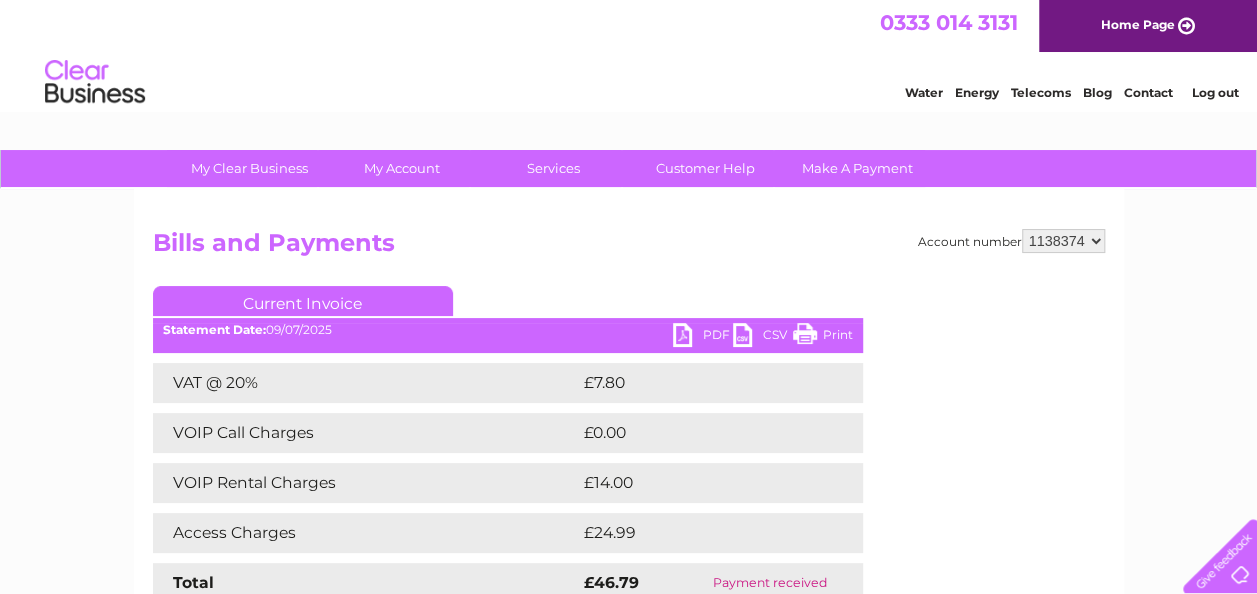 scroll, scrollTop: 0, scrollLeft: 0, axis: both 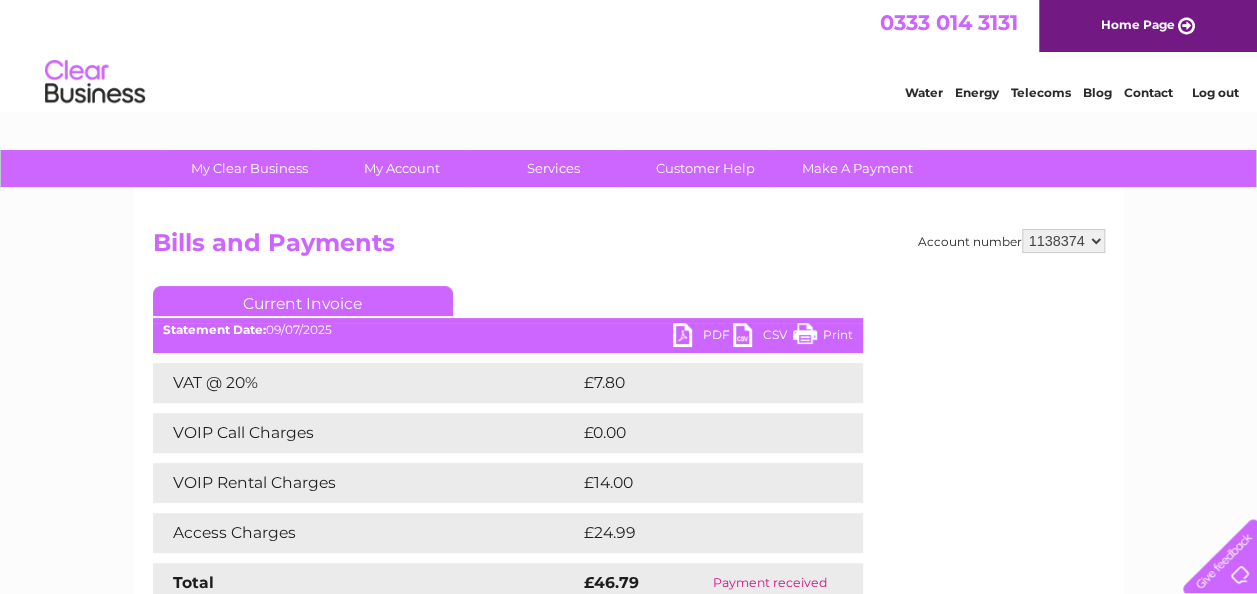 click on "Print" at bounding box center [823, 337] 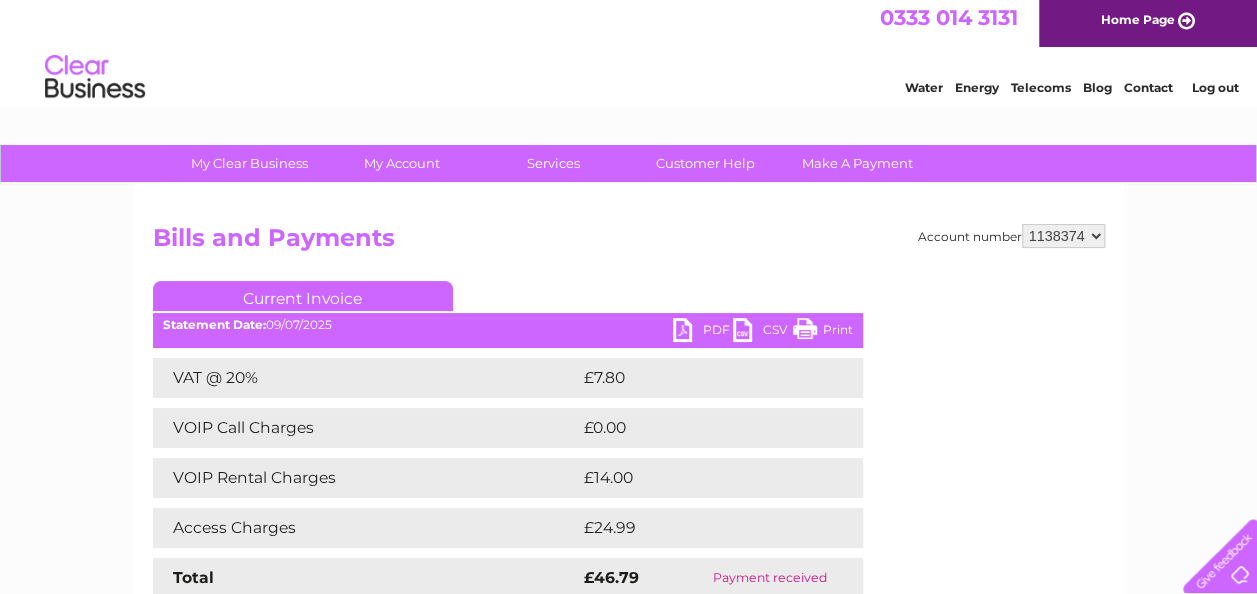 scroll, scrollTop: 0, scrollLeft: 0, axis: both 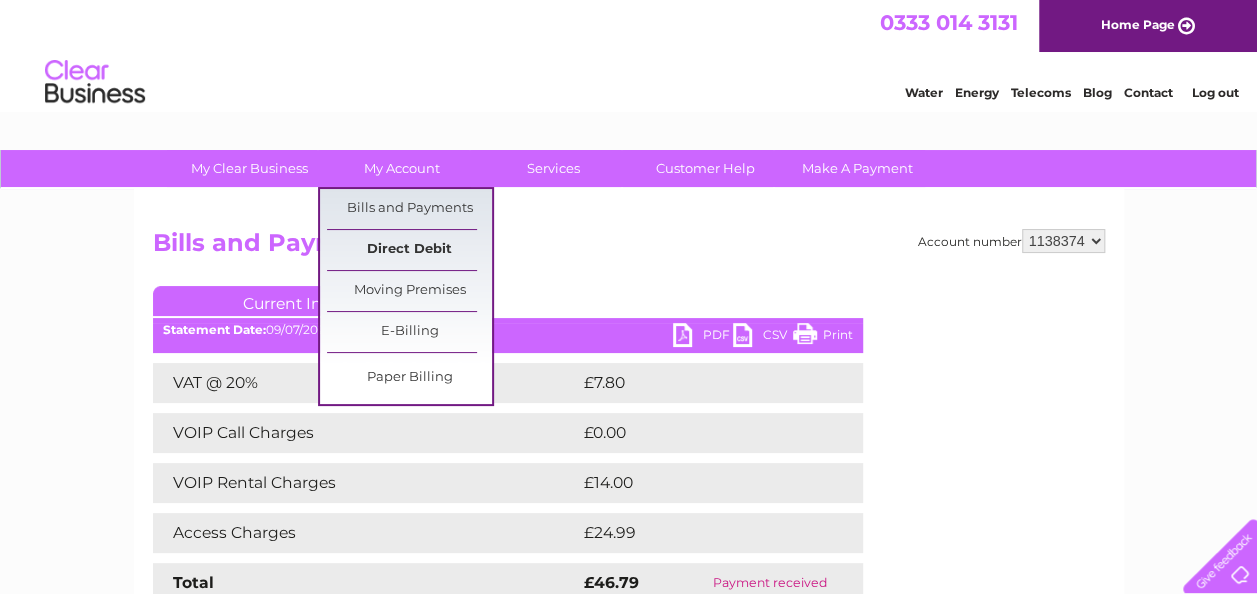 click on "Direct Debit" at bounding box center (409, 250) 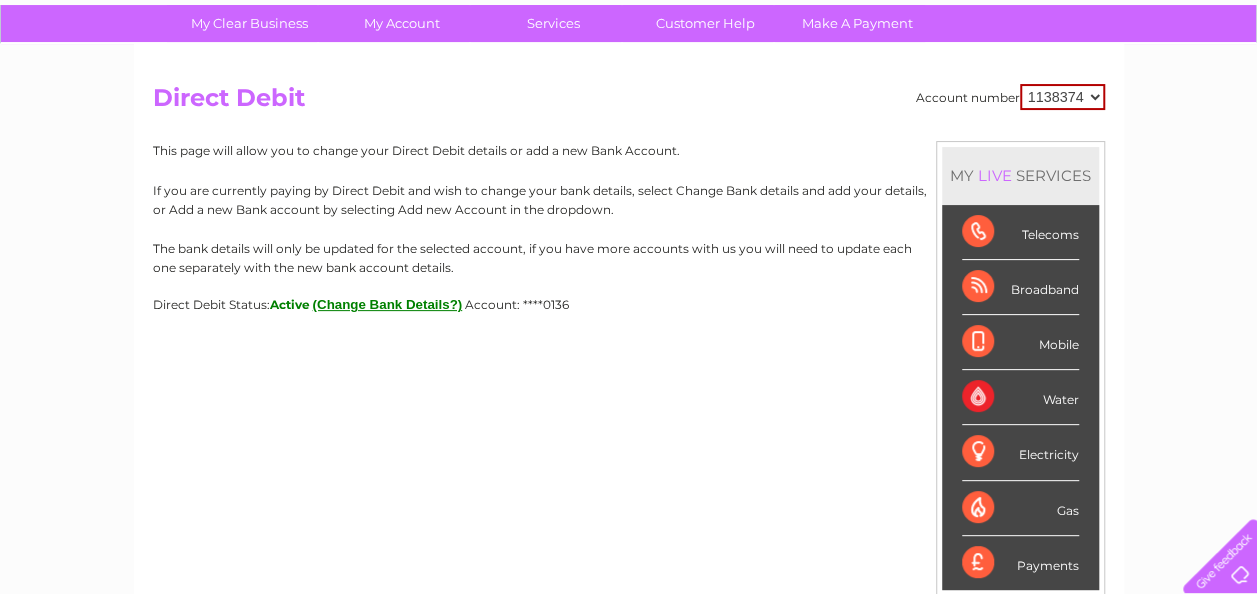scroll, scrollTop: 0, scrollLeft: 0, axis: both 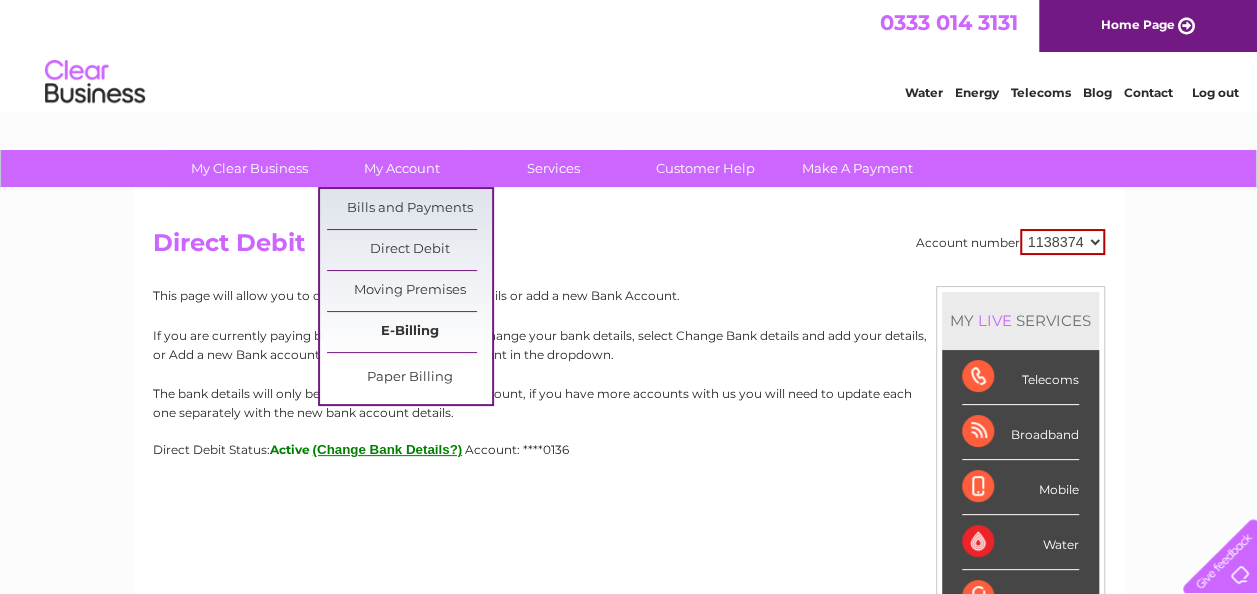 click on "E-Billing" at bounding box center (409, 332) 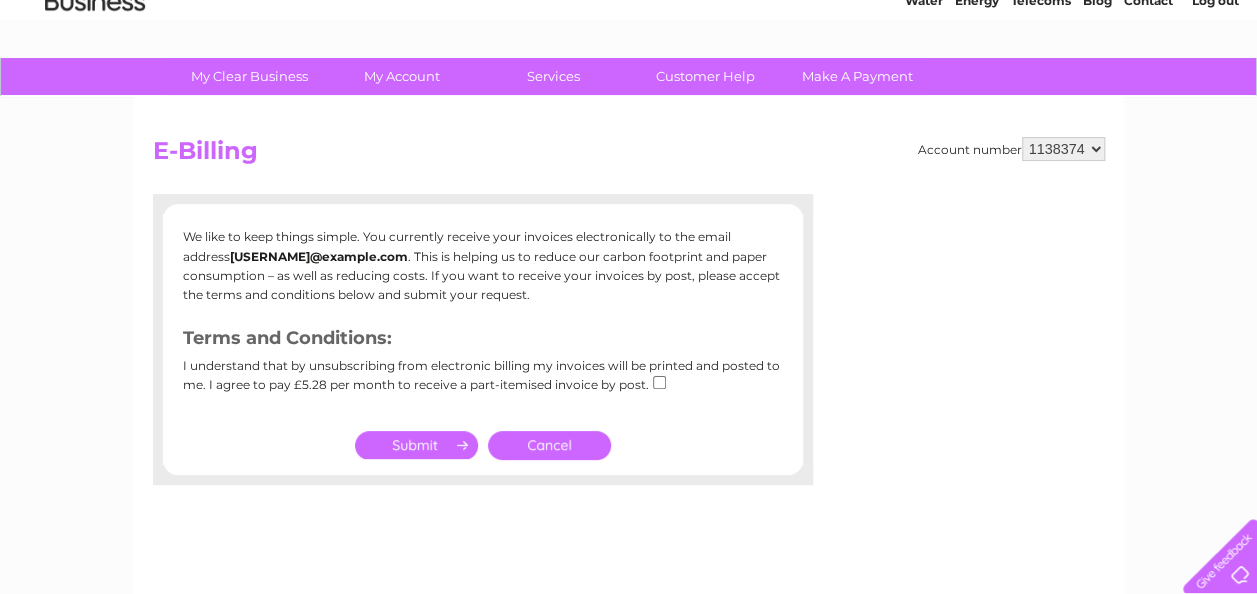 scroll, scrollTop: 92, scrollLeft: 0, axis: vertical 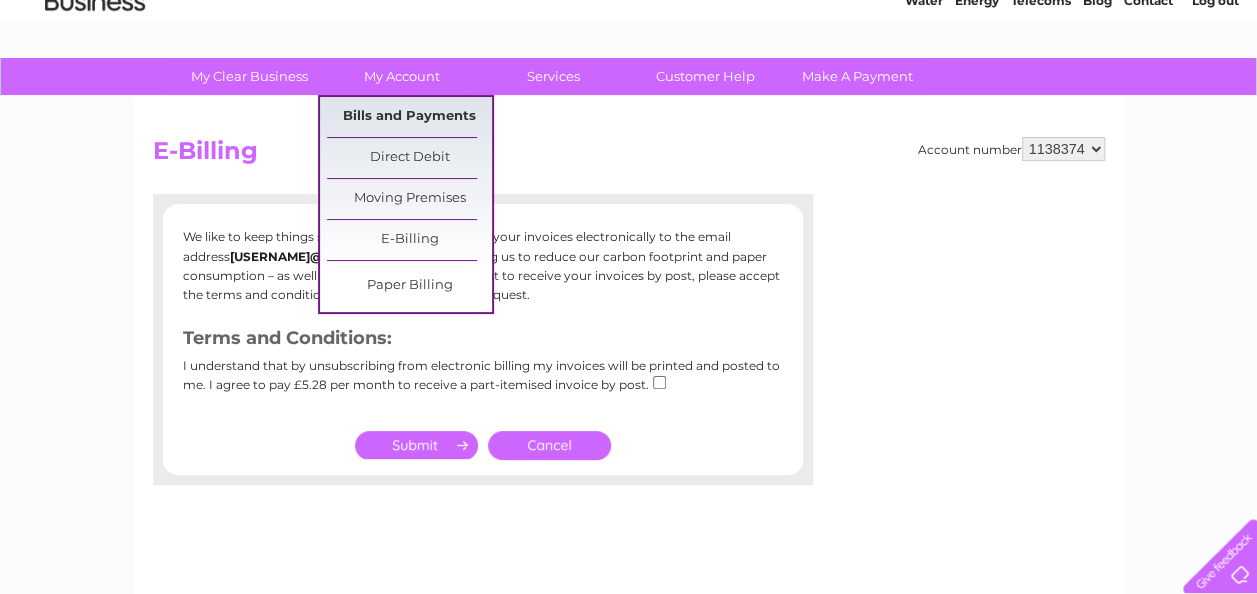 click on "Bills and Payments" at bounding box center [409, 117] 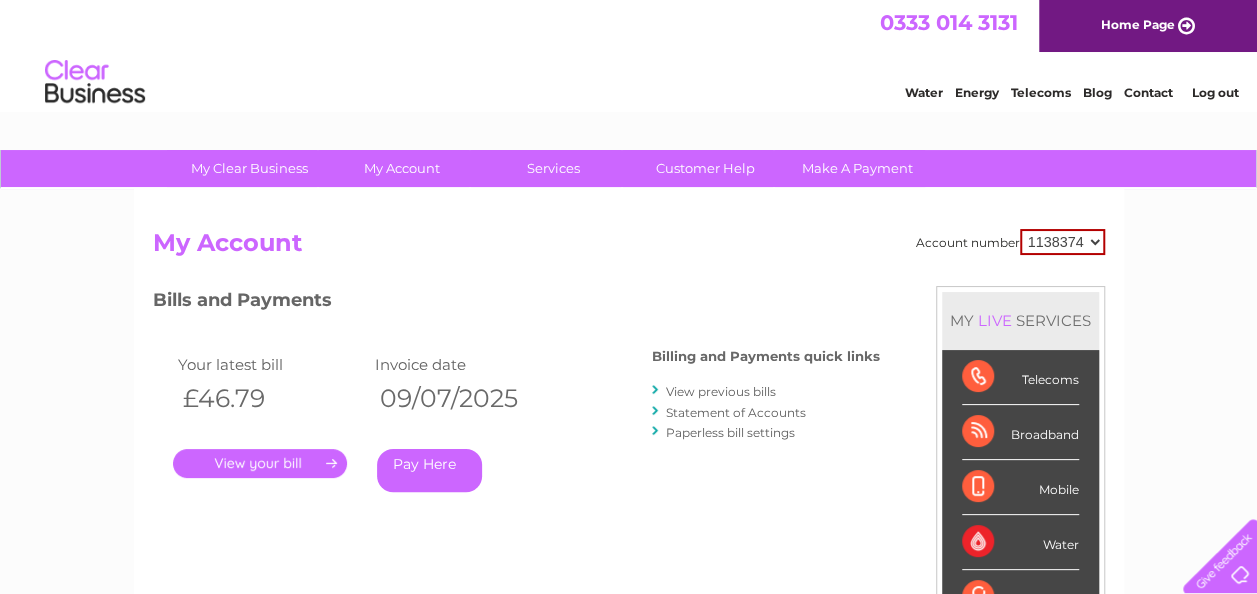scroll, scrollTop: 0, scrollLeft: 0, axis: both 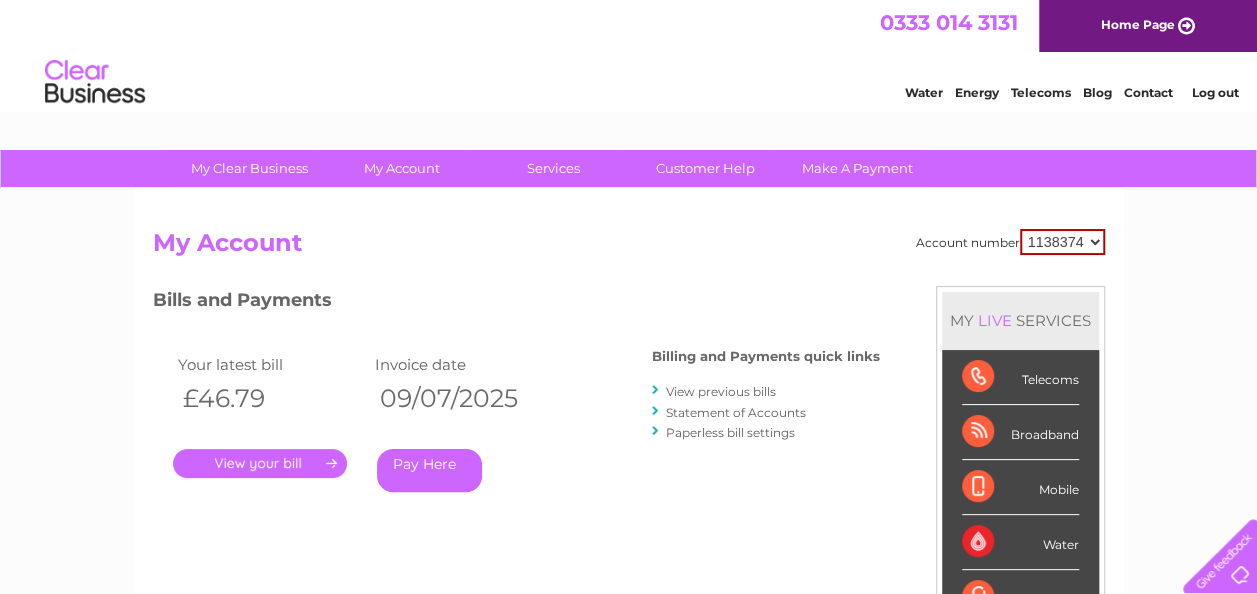 click on "View previous bills" at bounding box center (721, 391) 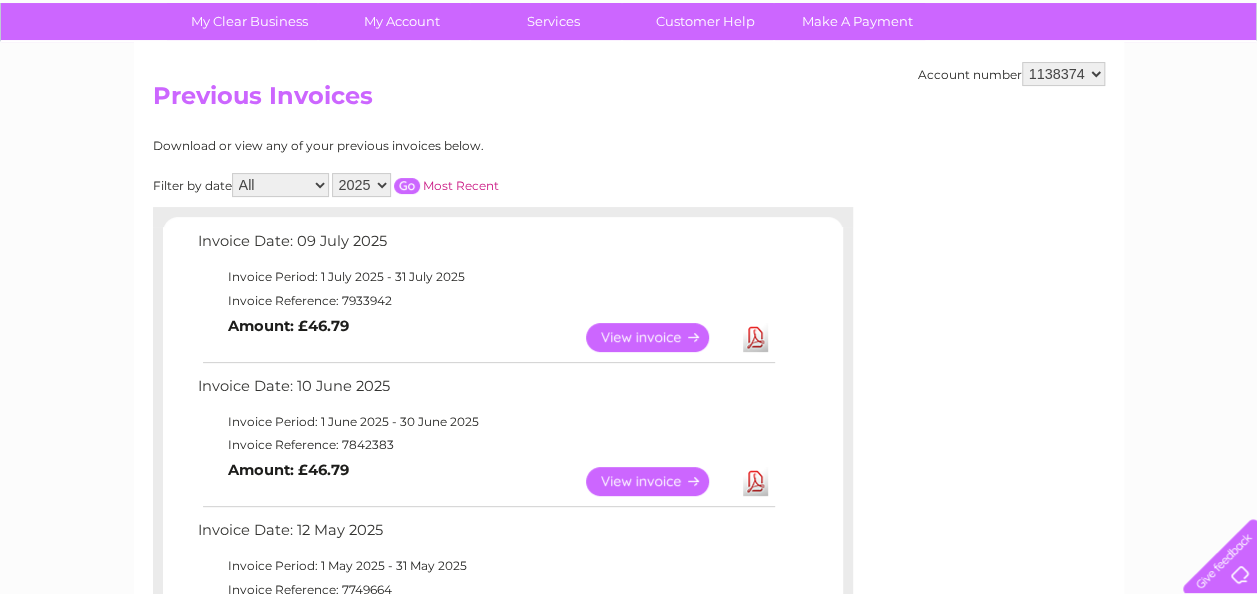 scroll, scrollTop: 0, scrollLeft: 0, axis: both 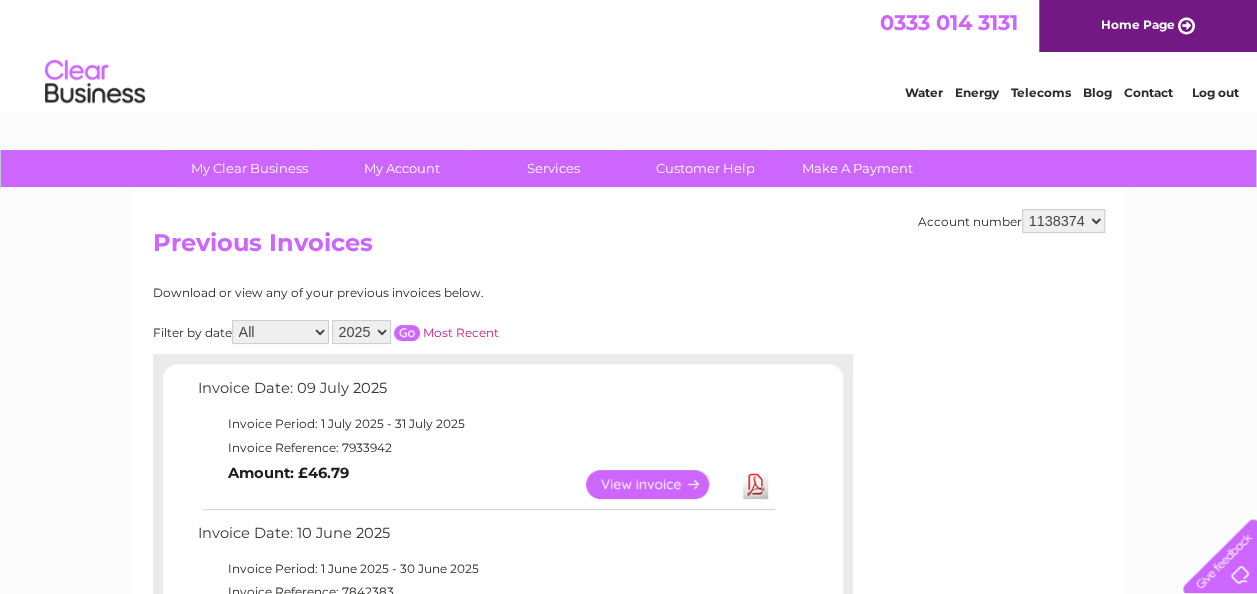 click on "Log out" at bounding box center (1214, 92) 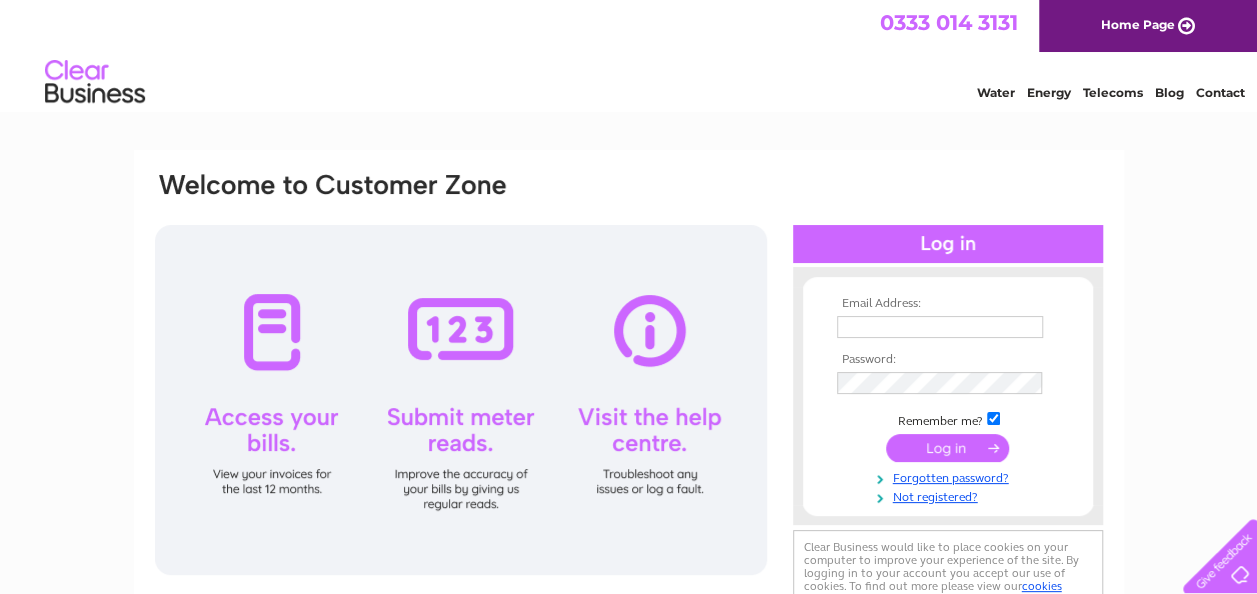 scroll, scrollTop: 0, scrollLeft: 0, axis: both 